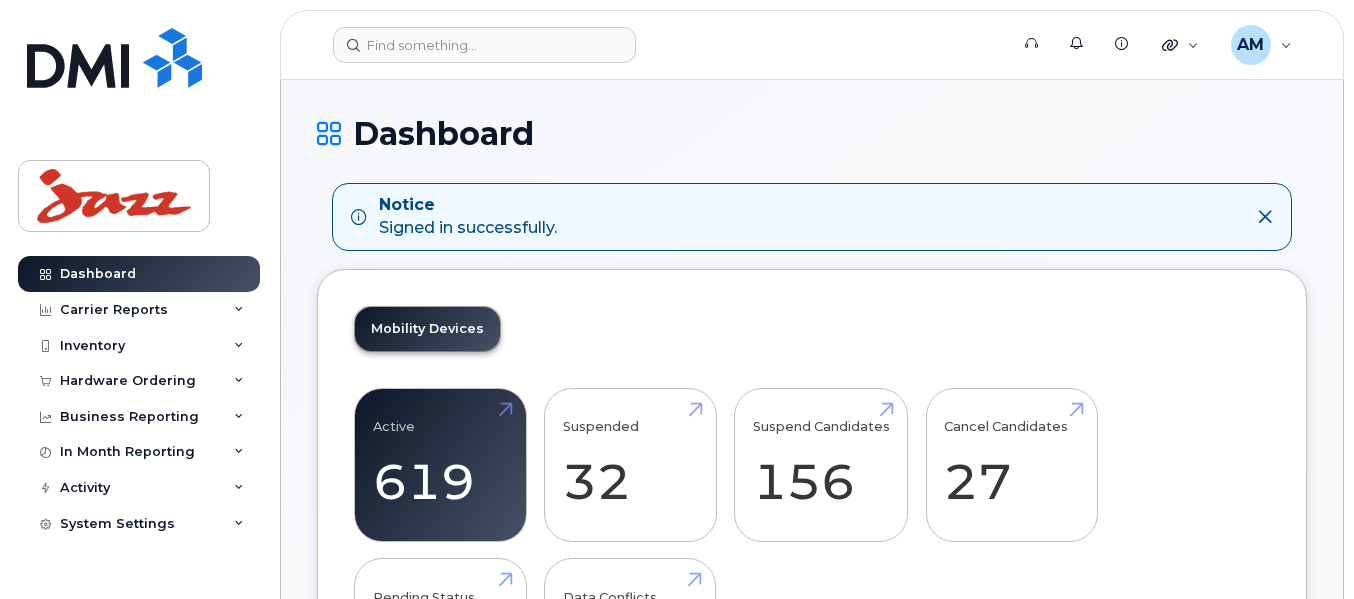 scroll, scrollTop: 0, scrollLeft: 0, axis: both 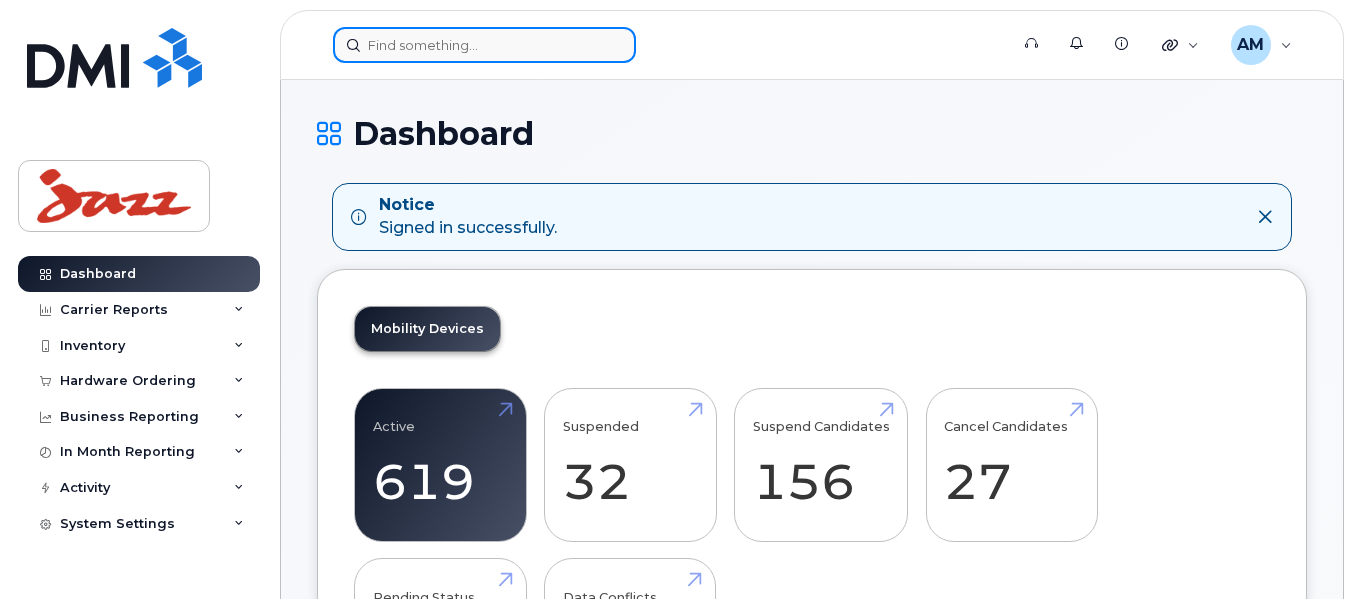 click at bounding box center (484, 45) 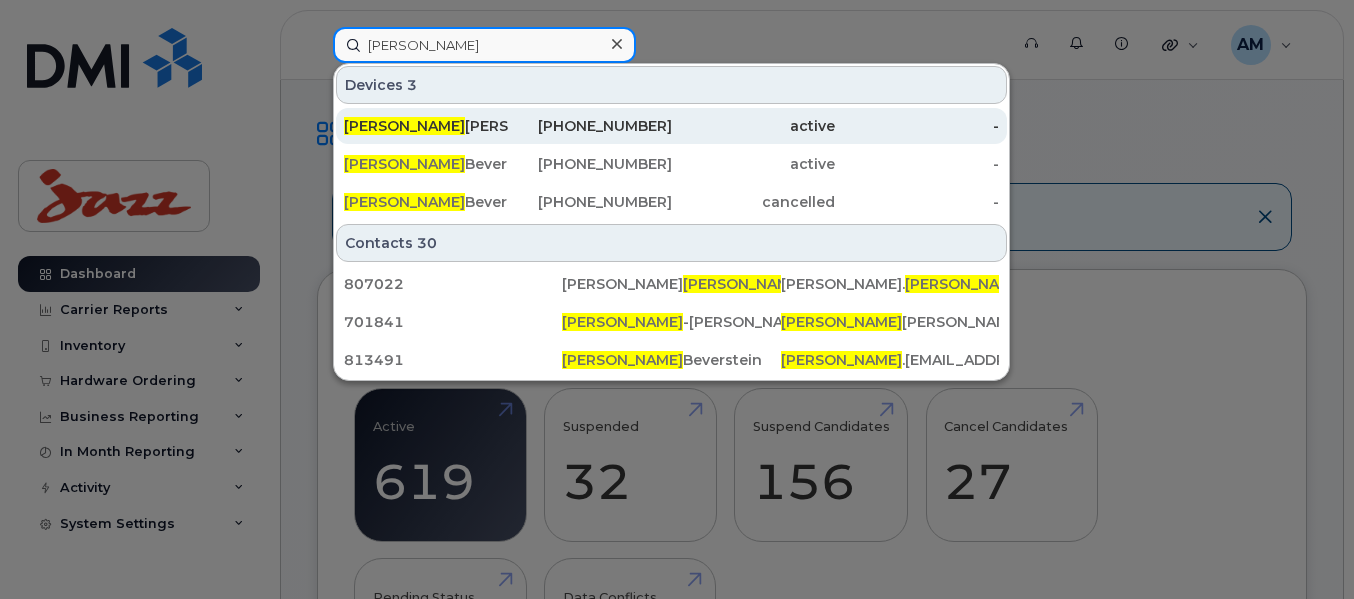 type on "[PERSON_NAME]" 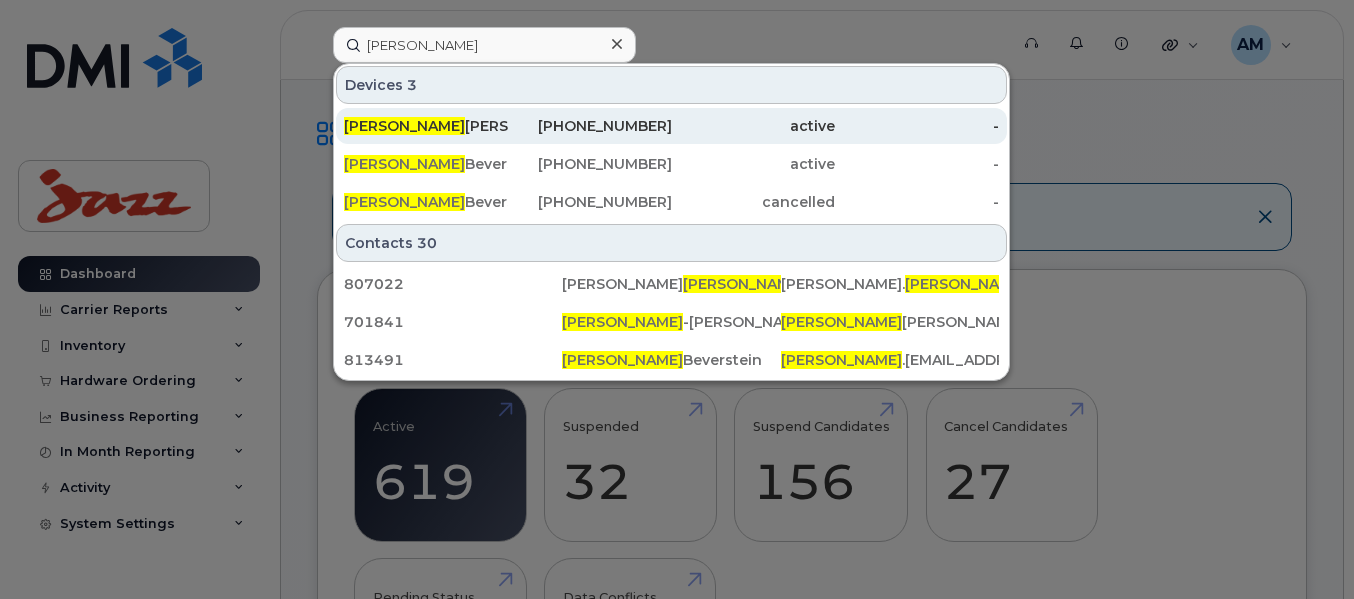 click on "[PERSON_NAME]" at bounding box center (426, 126) 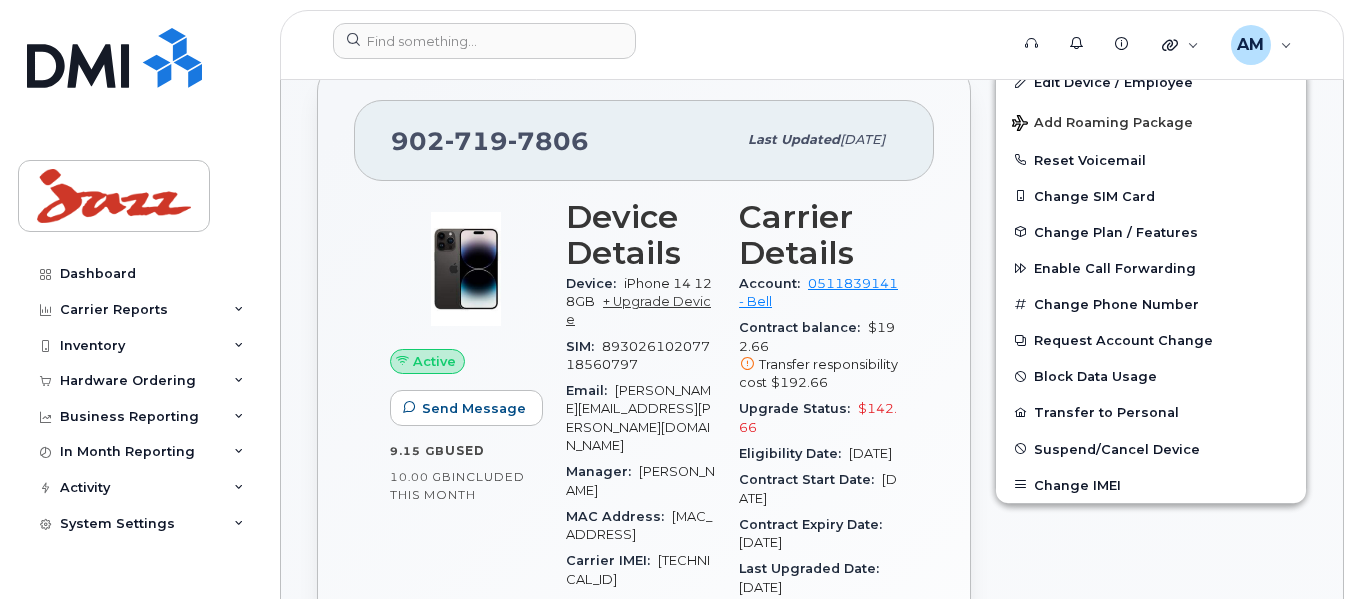 scroll, scrollTop: 300, scrollLeft: 0, axis: vertical 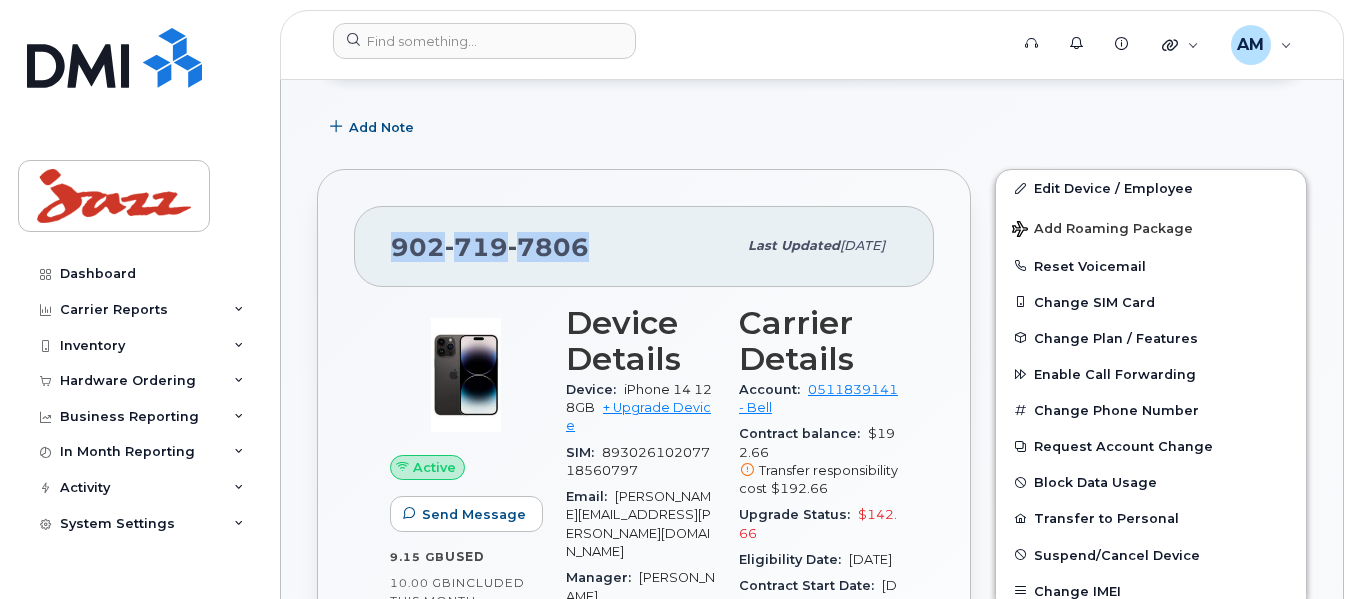 drag, startPoint x: 593, startPoint y: 252, endPoint x: 394, endPoint y: 253, distance: 199.00252 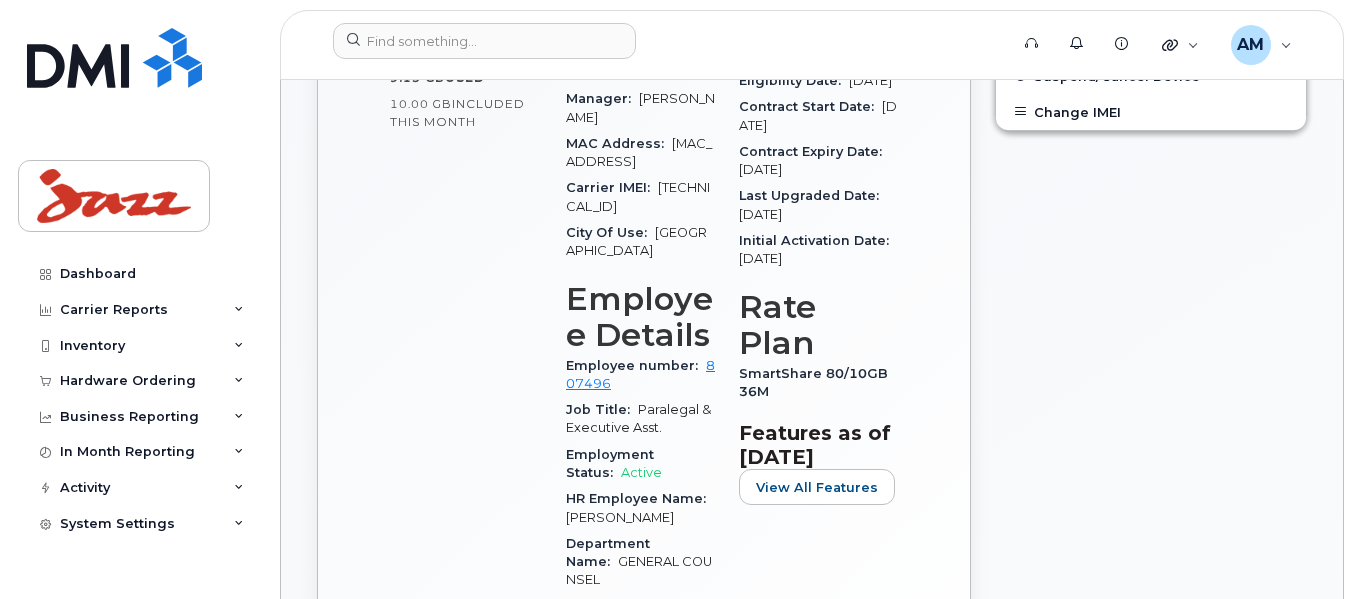 scroll, scrollTop: 900, scrollLeft: 0, axis: vertical 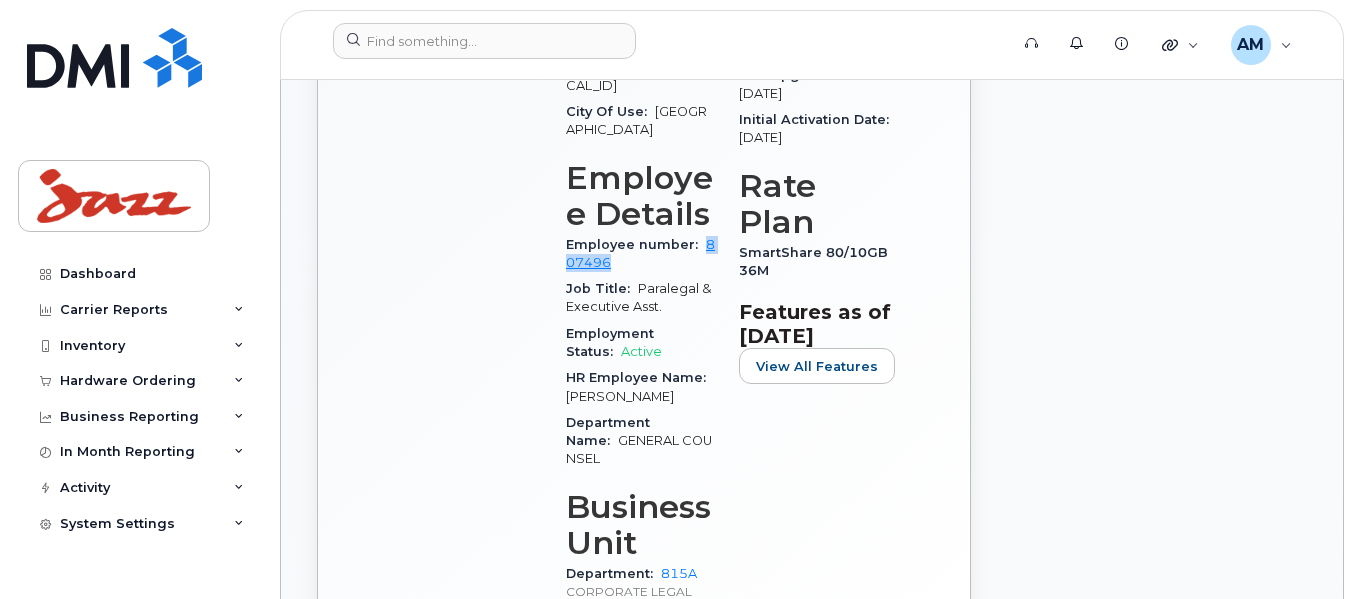 drag, startPoint x: 624, startPoint y: 193, endPoint x: 695, endPoint y: 171, distance: 74.330345 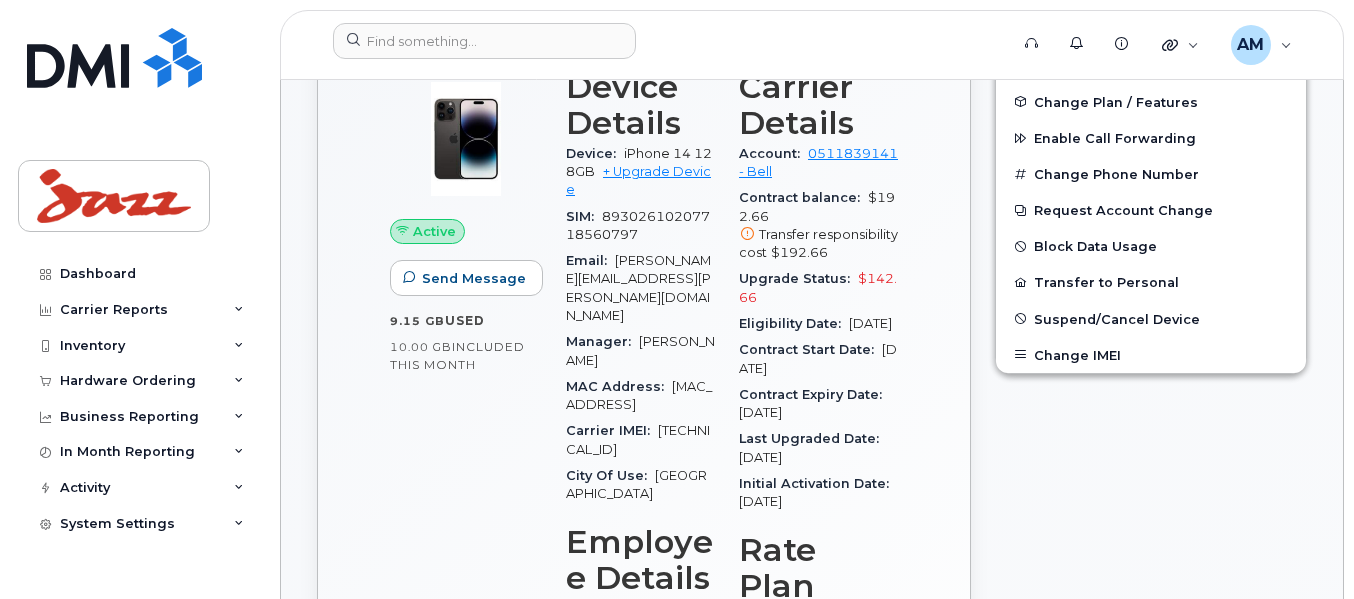 scroll, scrollTop: 500, scrollLeft: 0, axis: vertical 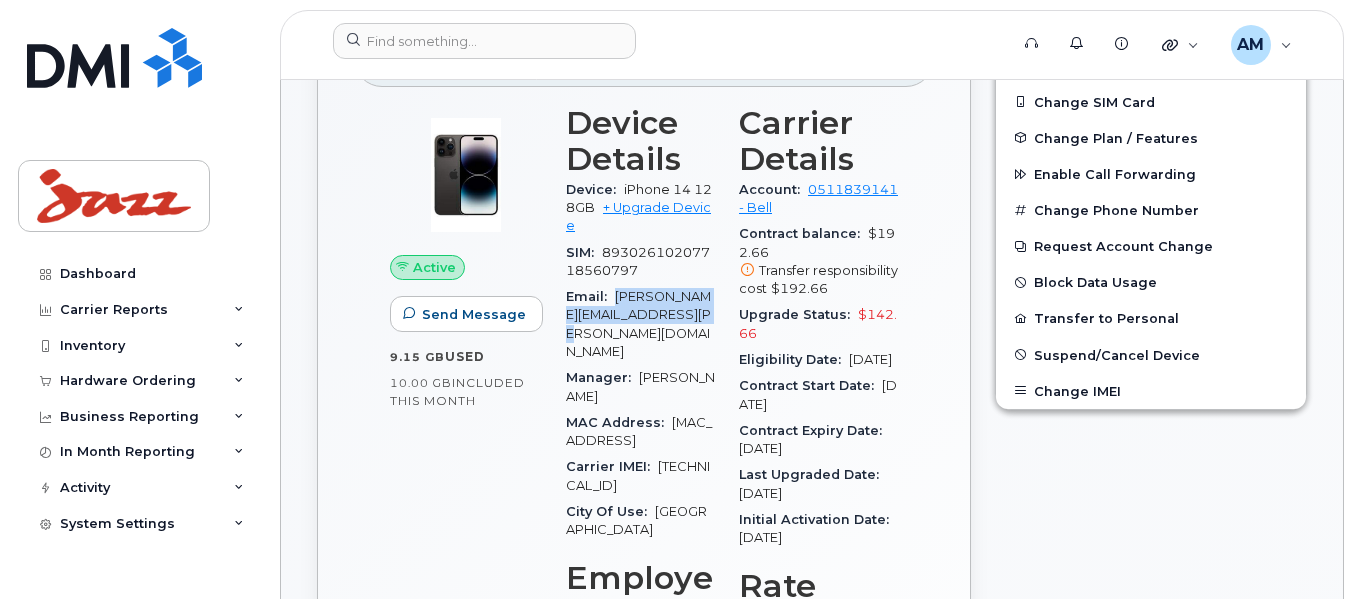 drag, startPoint x: 688, startPoint y: 291, endPoint x: 614, endPoint y: 276, distance: 75.50497 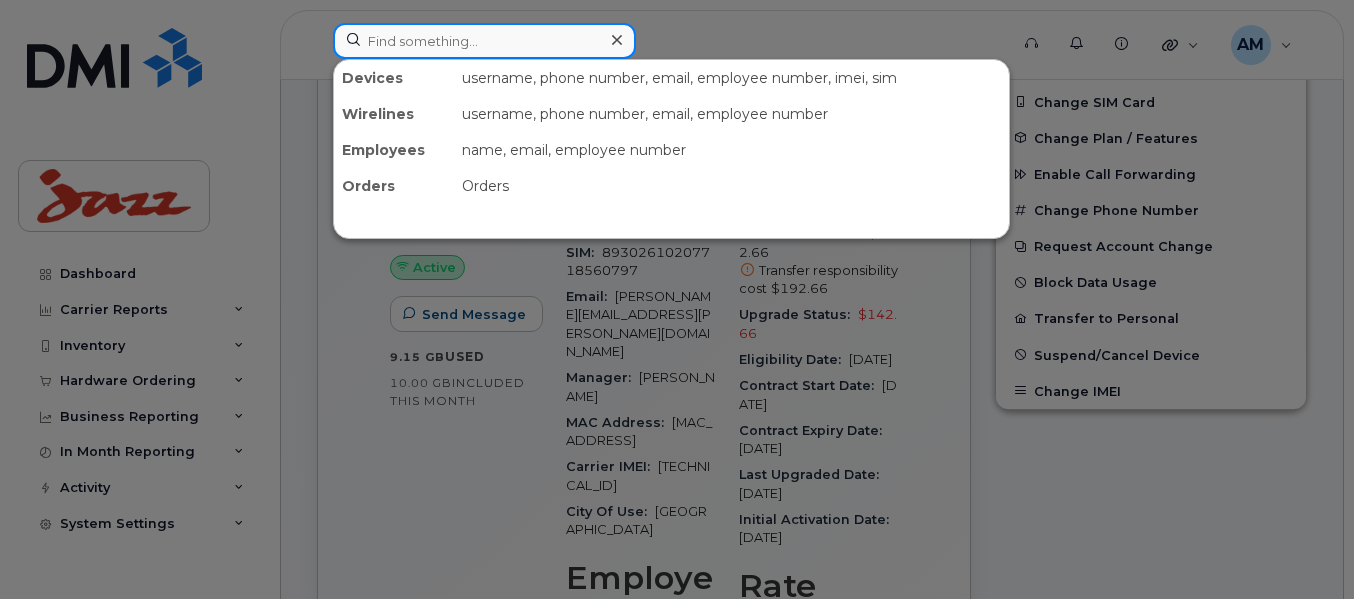 click at bounding box center [484, 41] 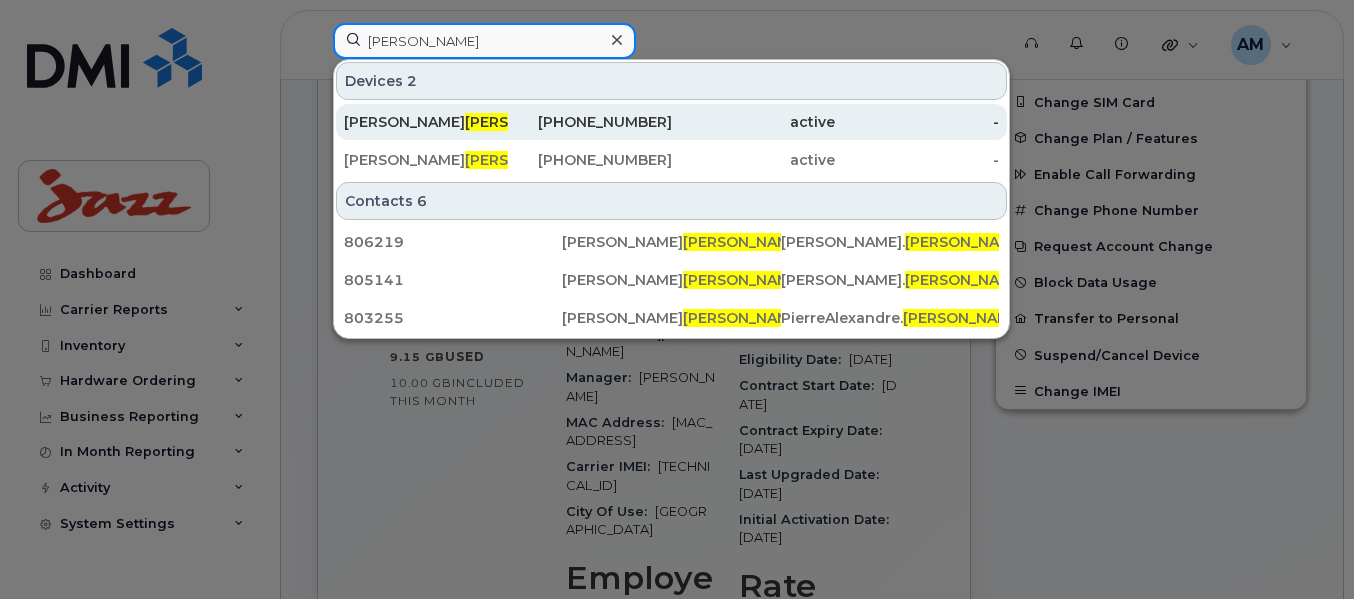 type on "lewis" 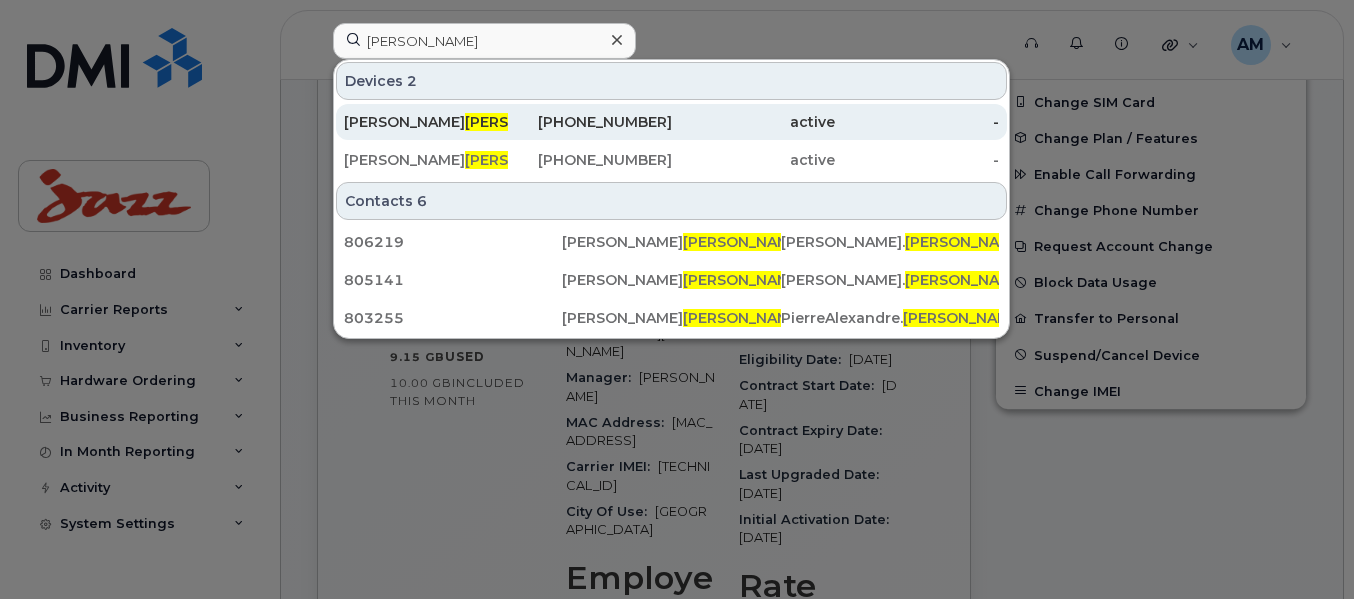 click on "Margaret  Lewis" at bounding box center [426, 122] 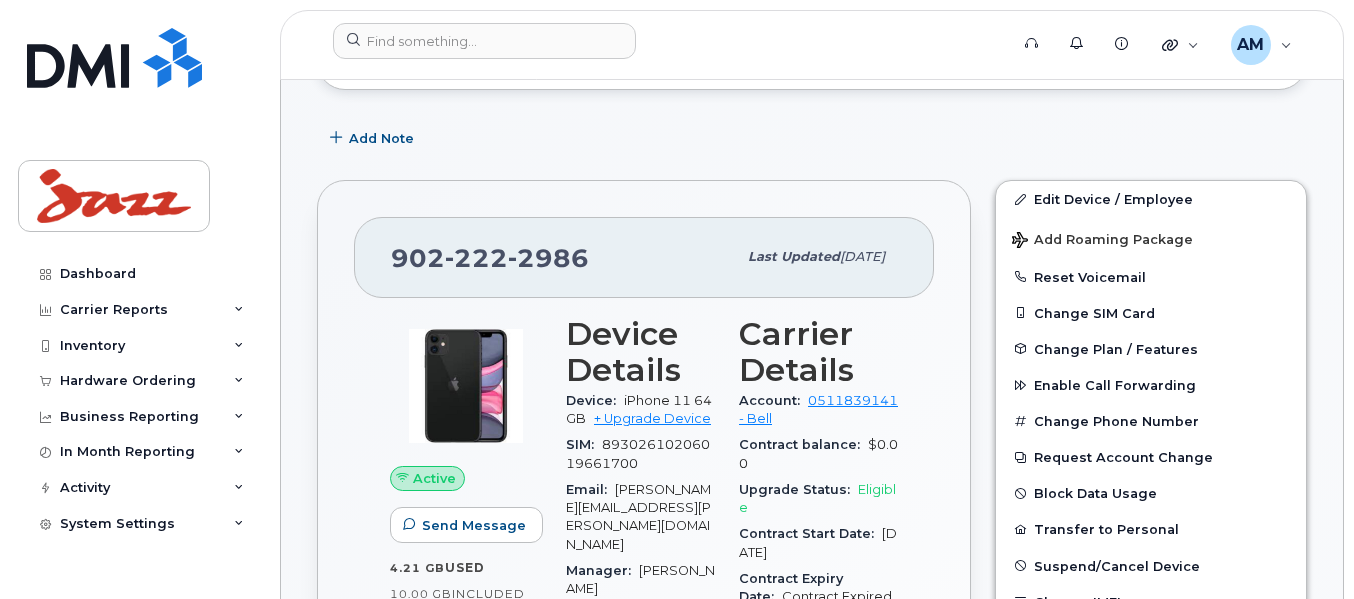 scroll, scrollTop: 200, scrollLeft: 0, axis: vertical 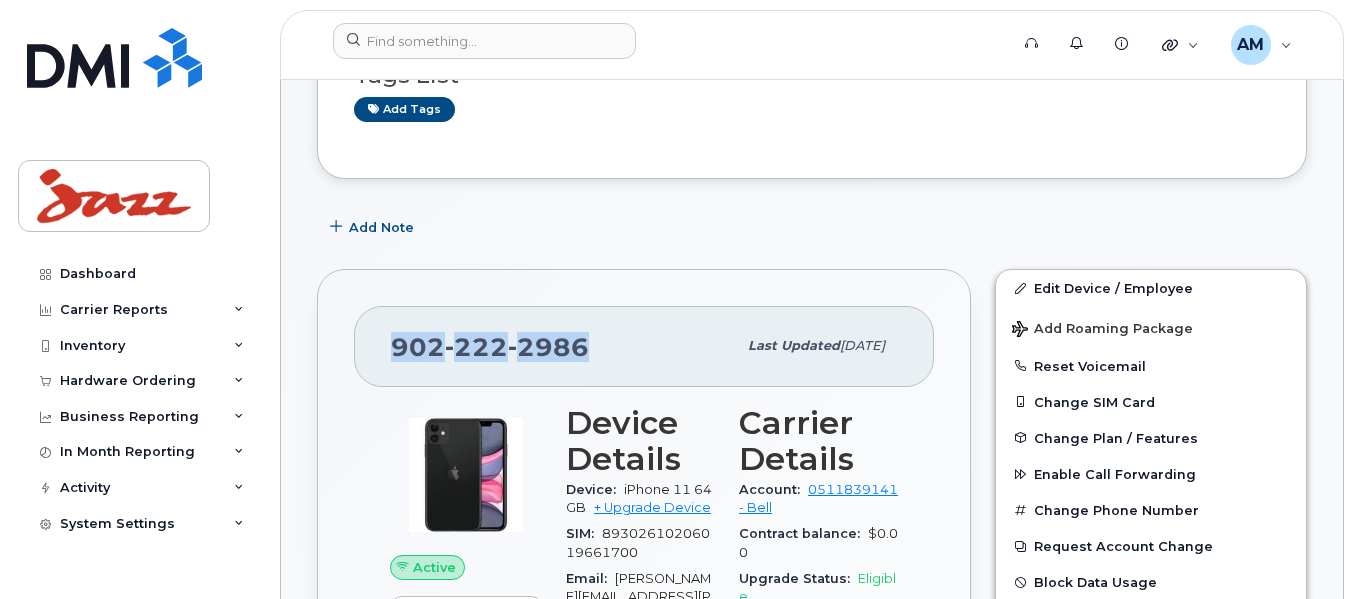 drag, startPoint x: 588, startPoint y: 343, endPoint x: 394, endPoint y: 359, distance: 194.65868 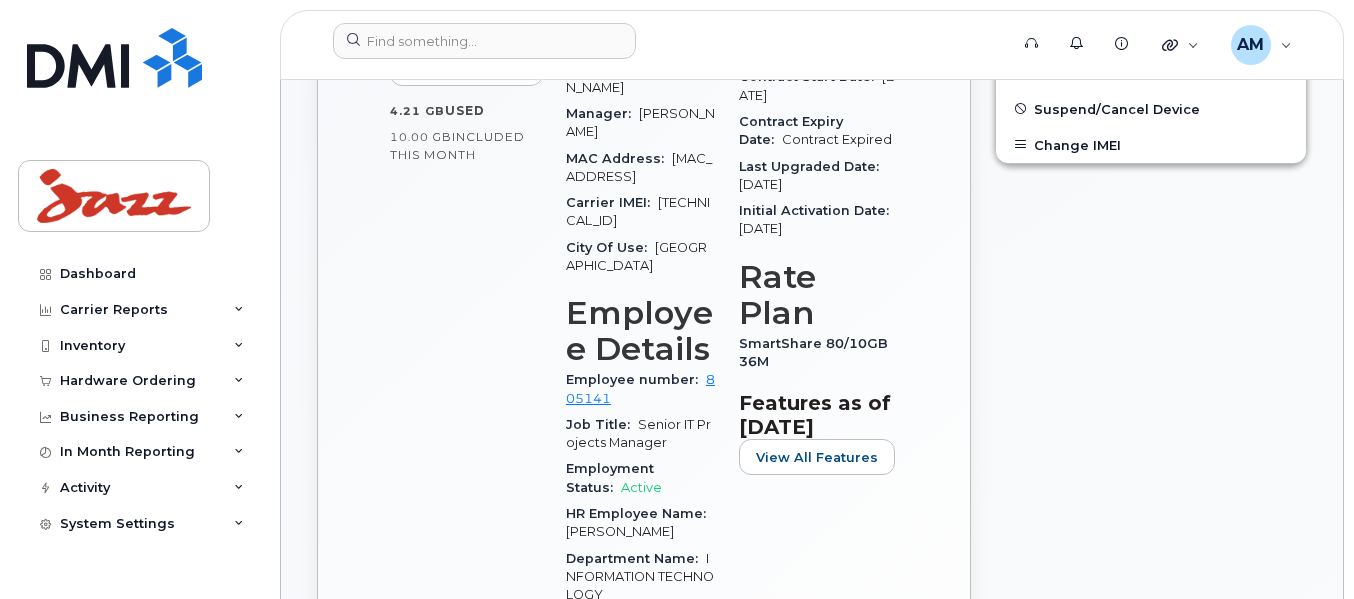 scroll, scrollTop: 800, scrollLeft: 0, axis: vertical 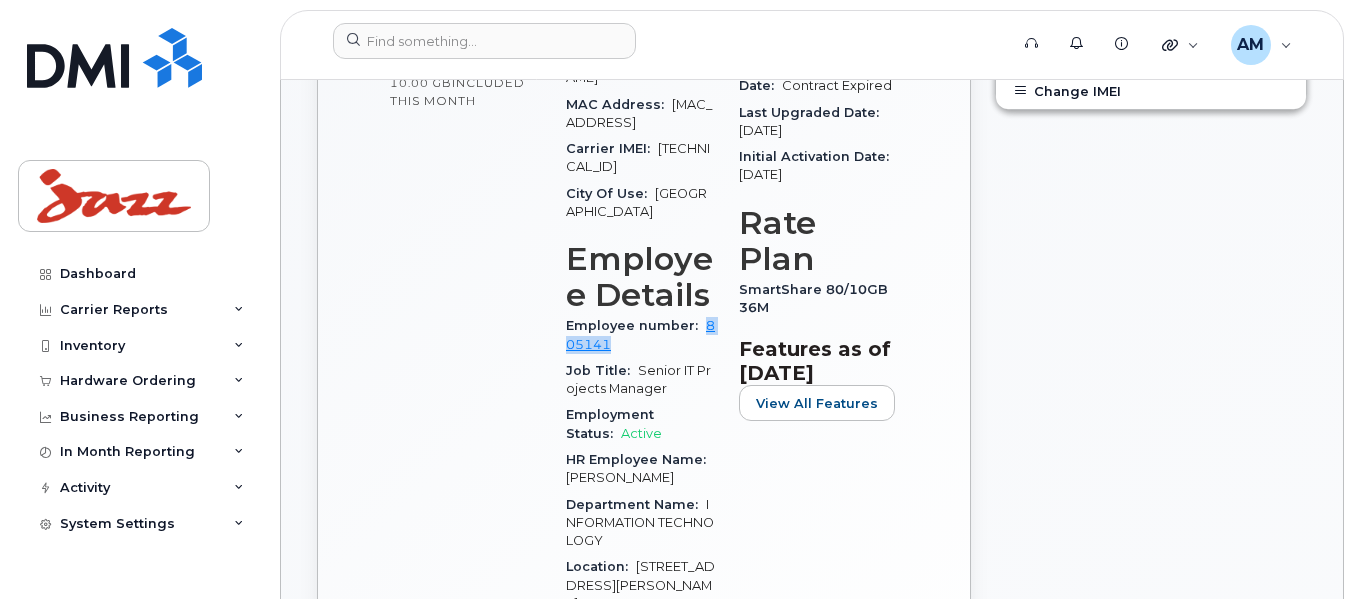 drag, startPoint x: 618, startPoint y: 291, endPoint x: 698, endPoint y: 276, distance: 81.394104 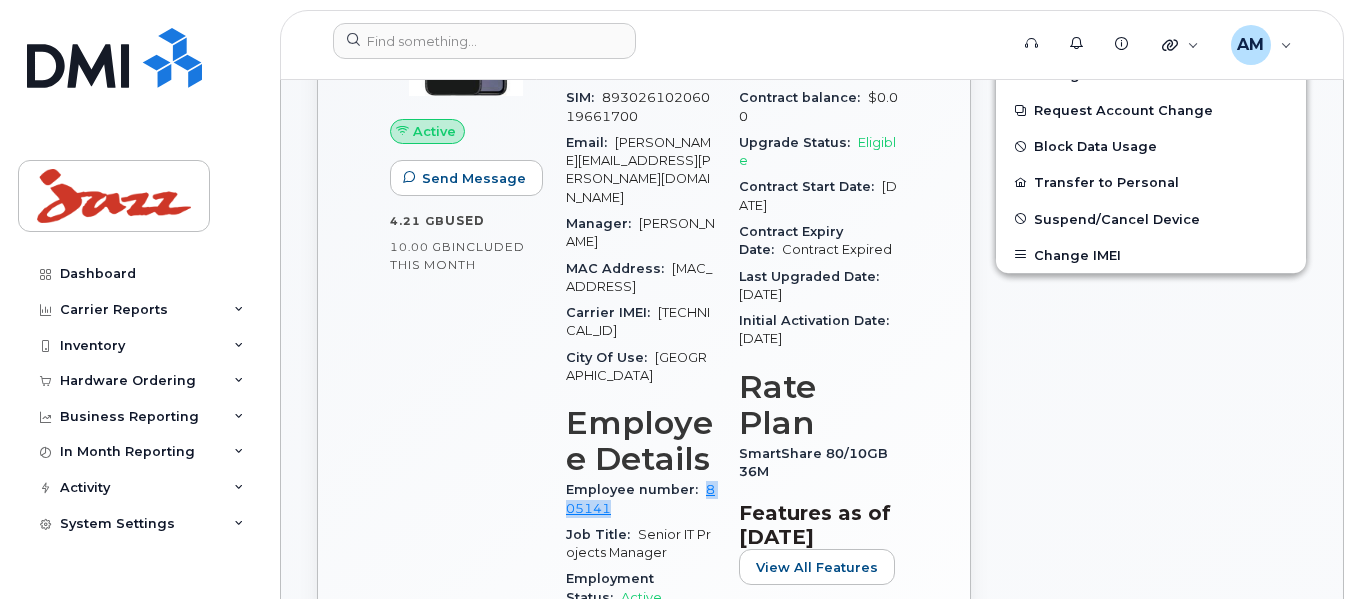 scroll, scrollTop: 600, scrollLeft: 0, axis: vertical 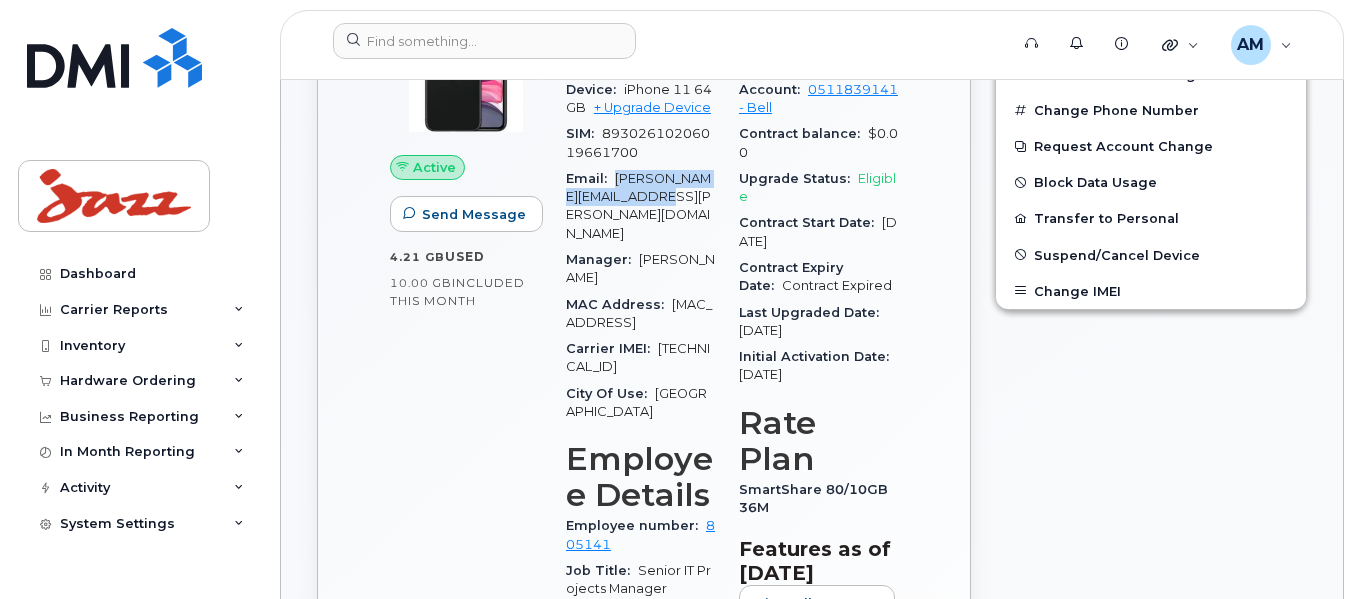 drag, startPoint x: 632, startPoint y: 193, endPoint x: 614, endPoint y: 183, distance: 20.59126 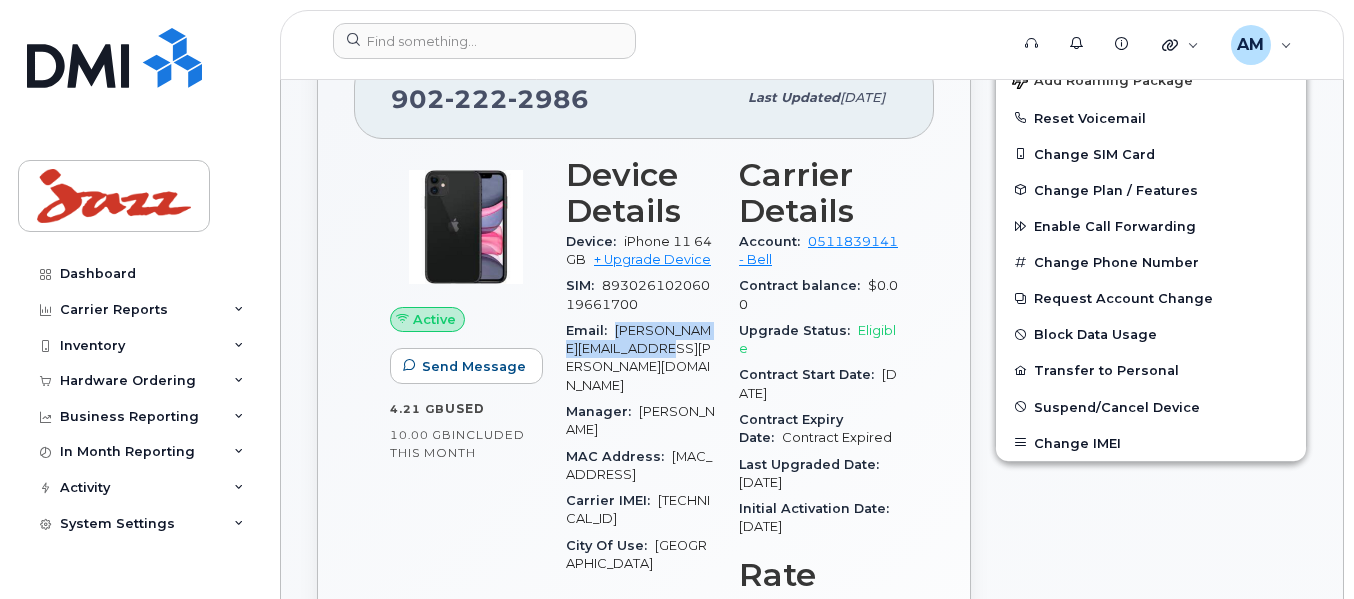 scroll, scrollTop: 300, scrollLeft: 0, axis: vertical 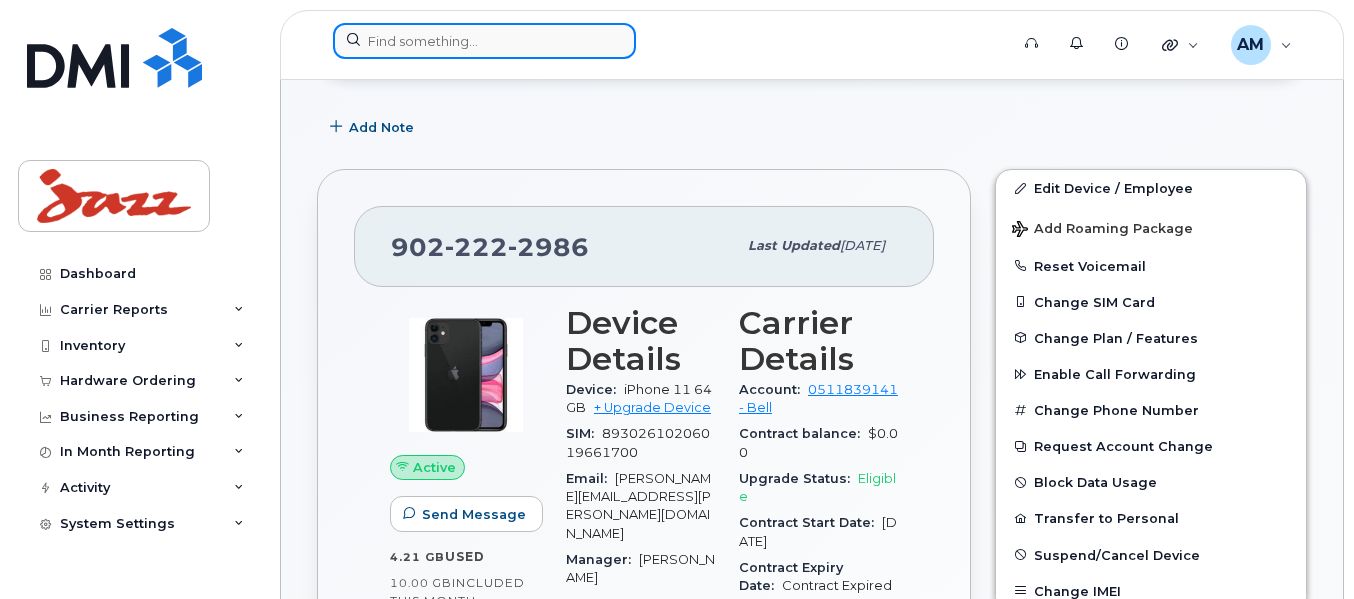 click at bounding box center (484, 41) 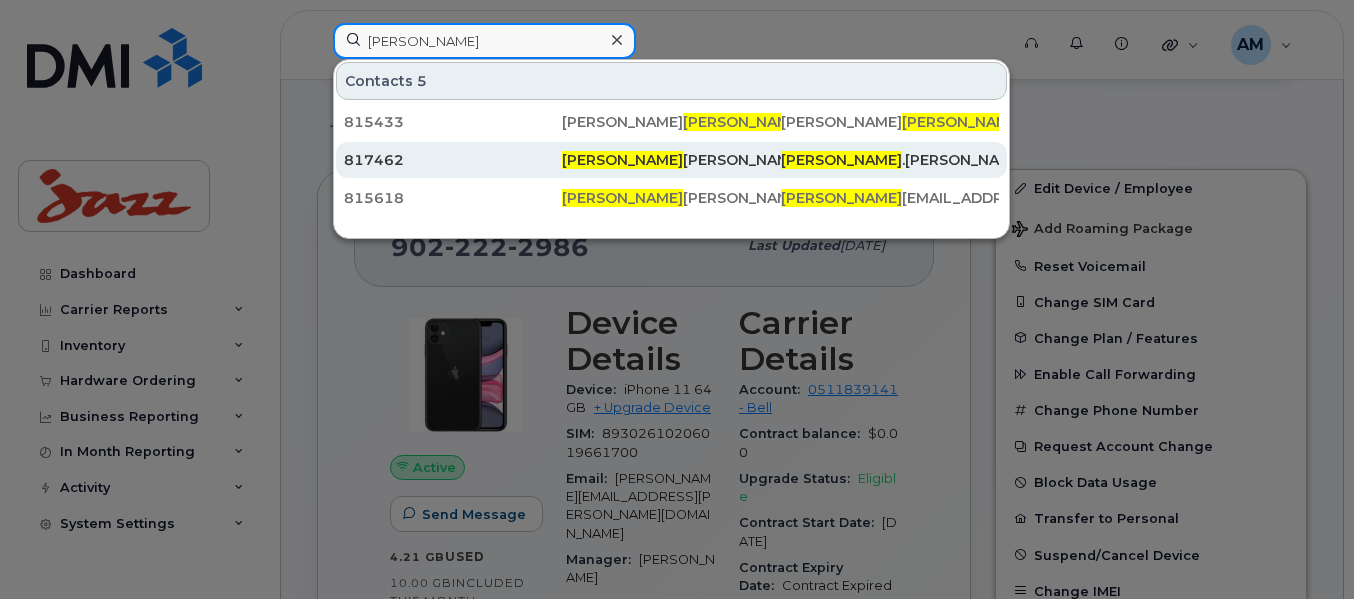 type on "miguel" 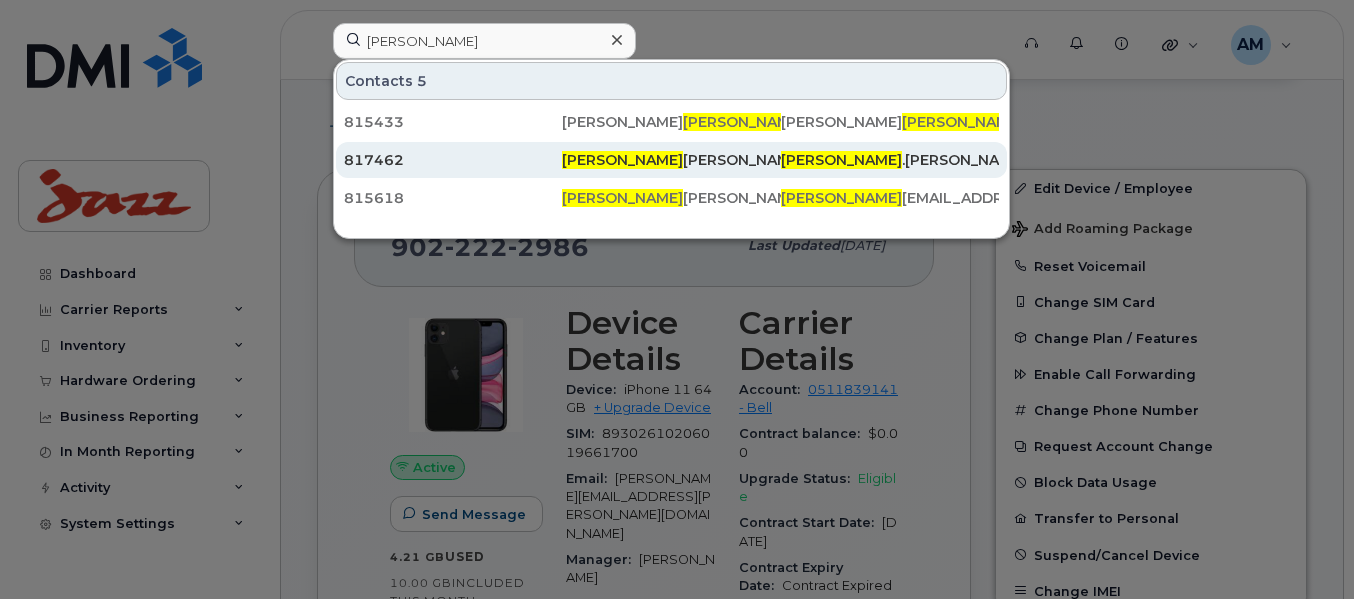 click on "817462" at bounding box center (453, 160) 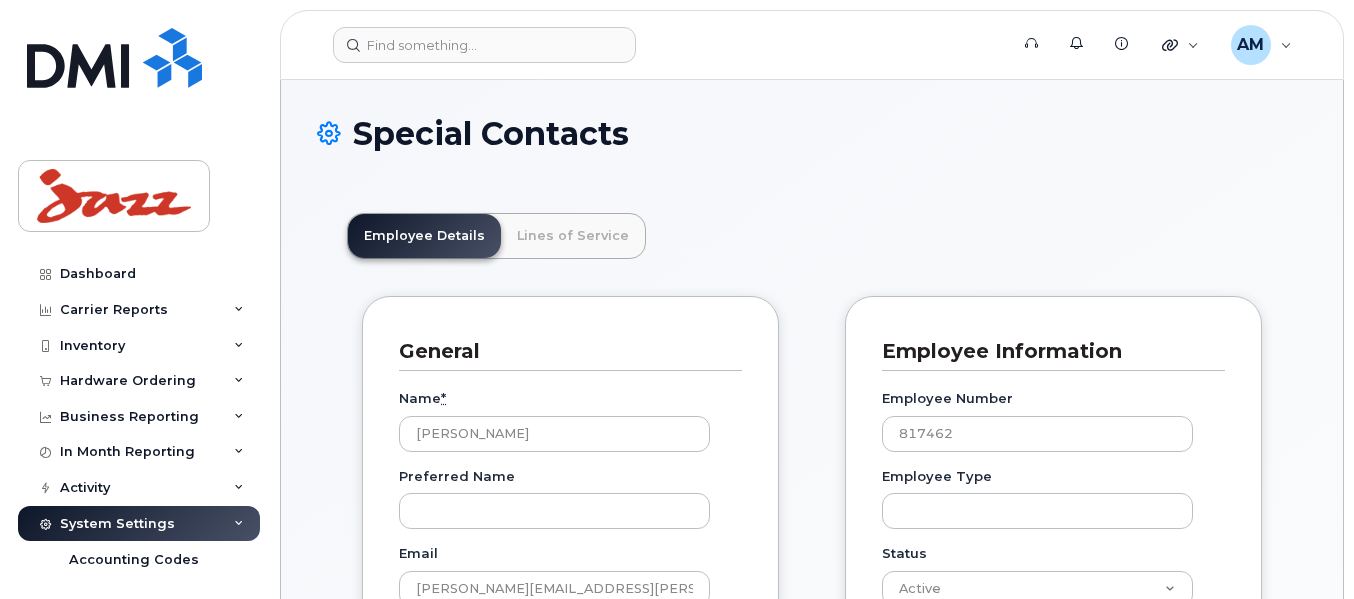 scroll, scrollTop: 24, scrollLeft: 0, axis: vertical 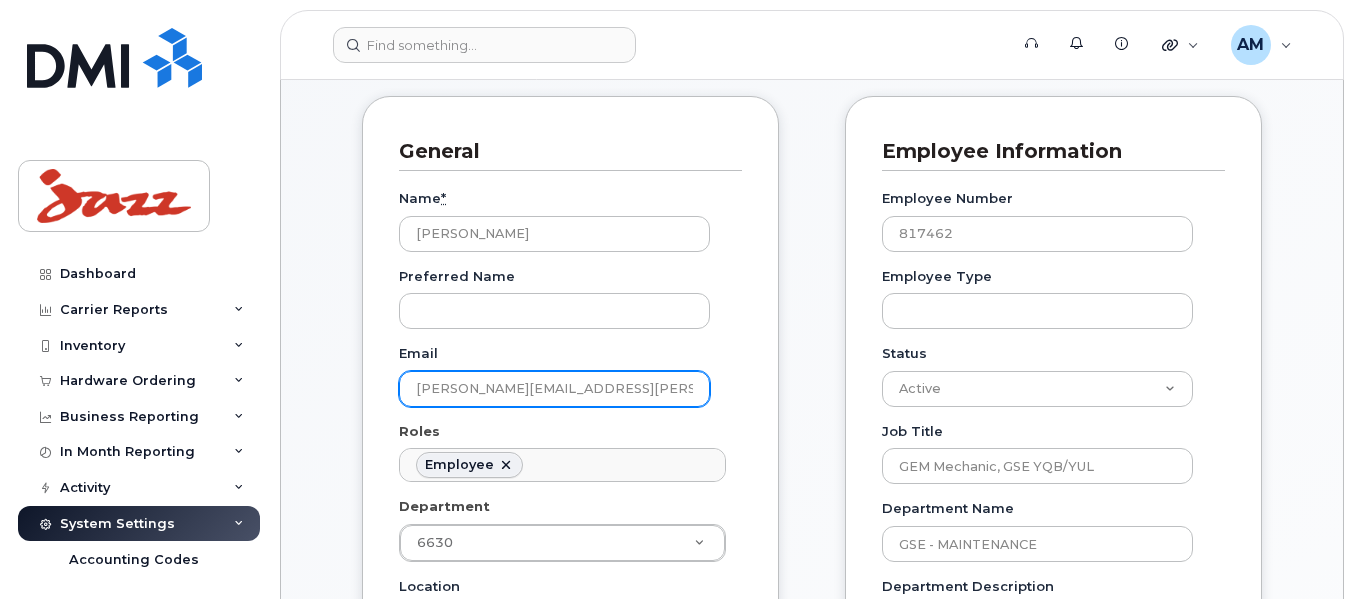 drag, startPoint x: 617, startPoint y: 389, endPoint x: 407, endPoint y: 377, distance: 210.34258 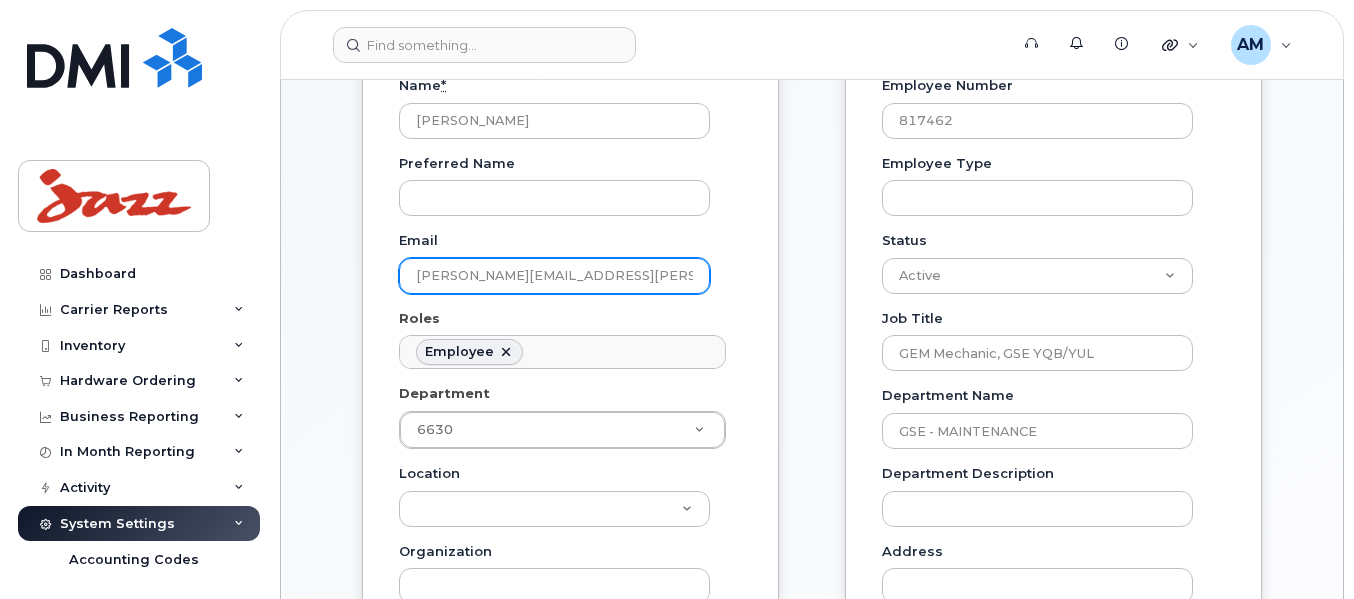 scroll, scrollTop: 300, scrollLeft: 0, axis: vertical 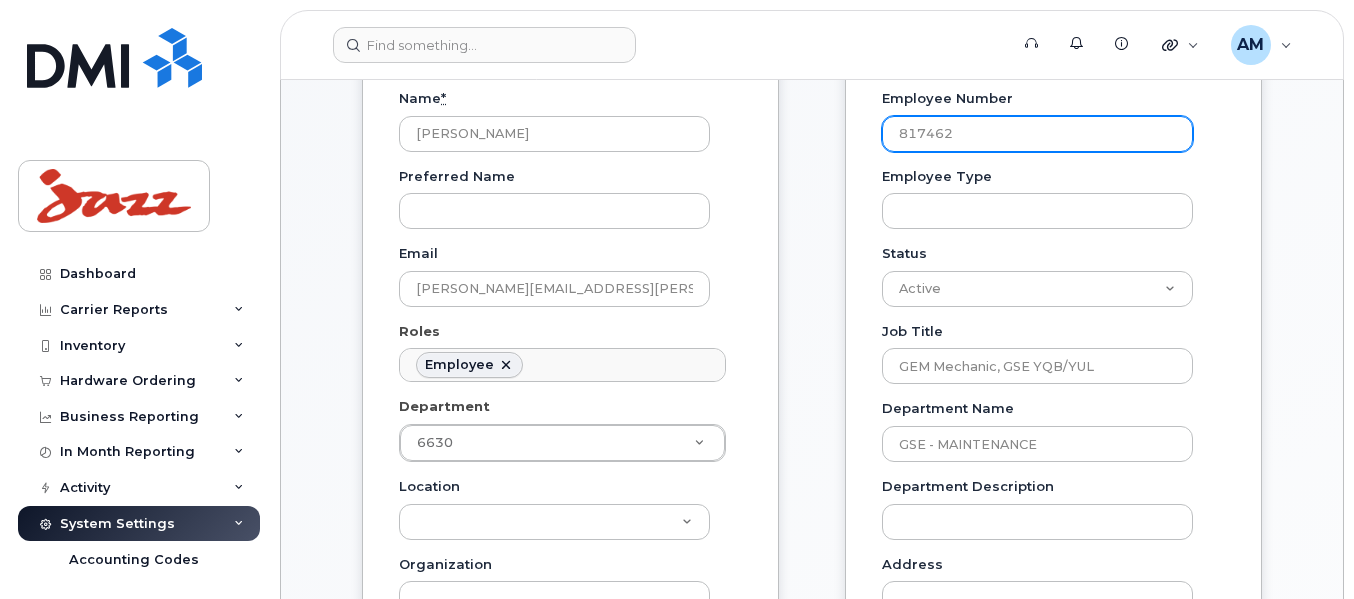 drag, startPoint x: 884, startPoint y: 129, endPoint x: 842, endPoint y: 130, distance: 42.0119 